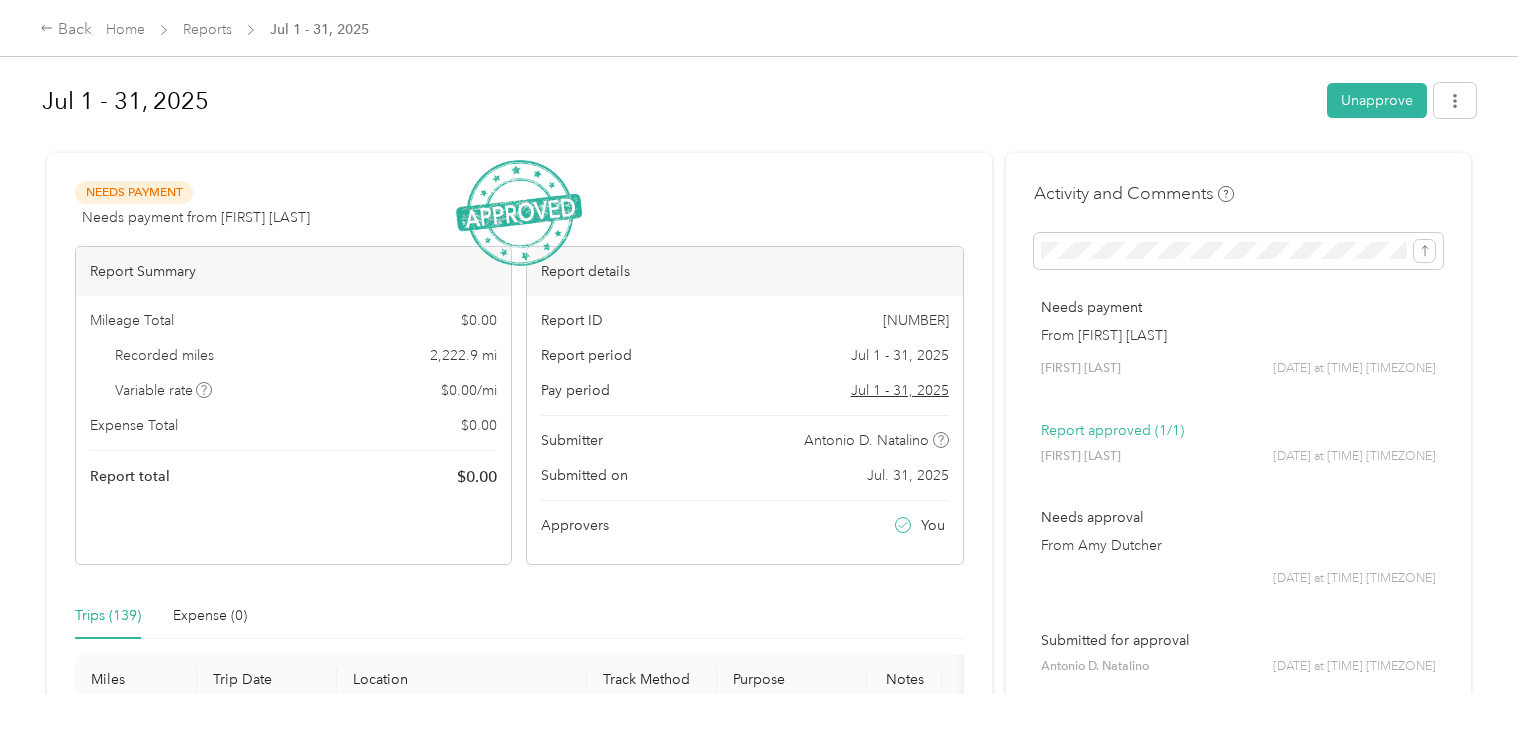 scroll, scrollTop: 0, scrollLeft: 0, axis: both 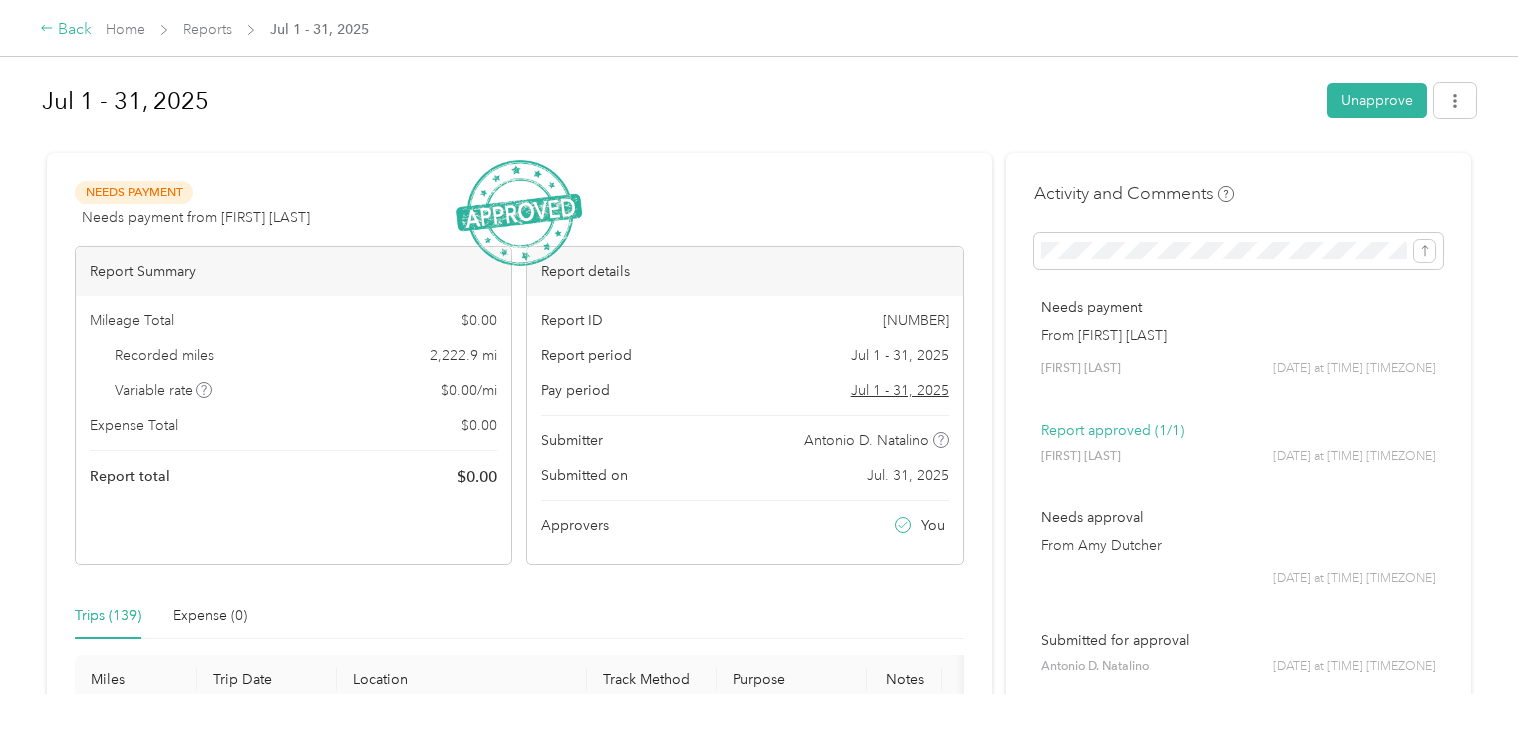 click on "Back" at bounding box center (66, 30) 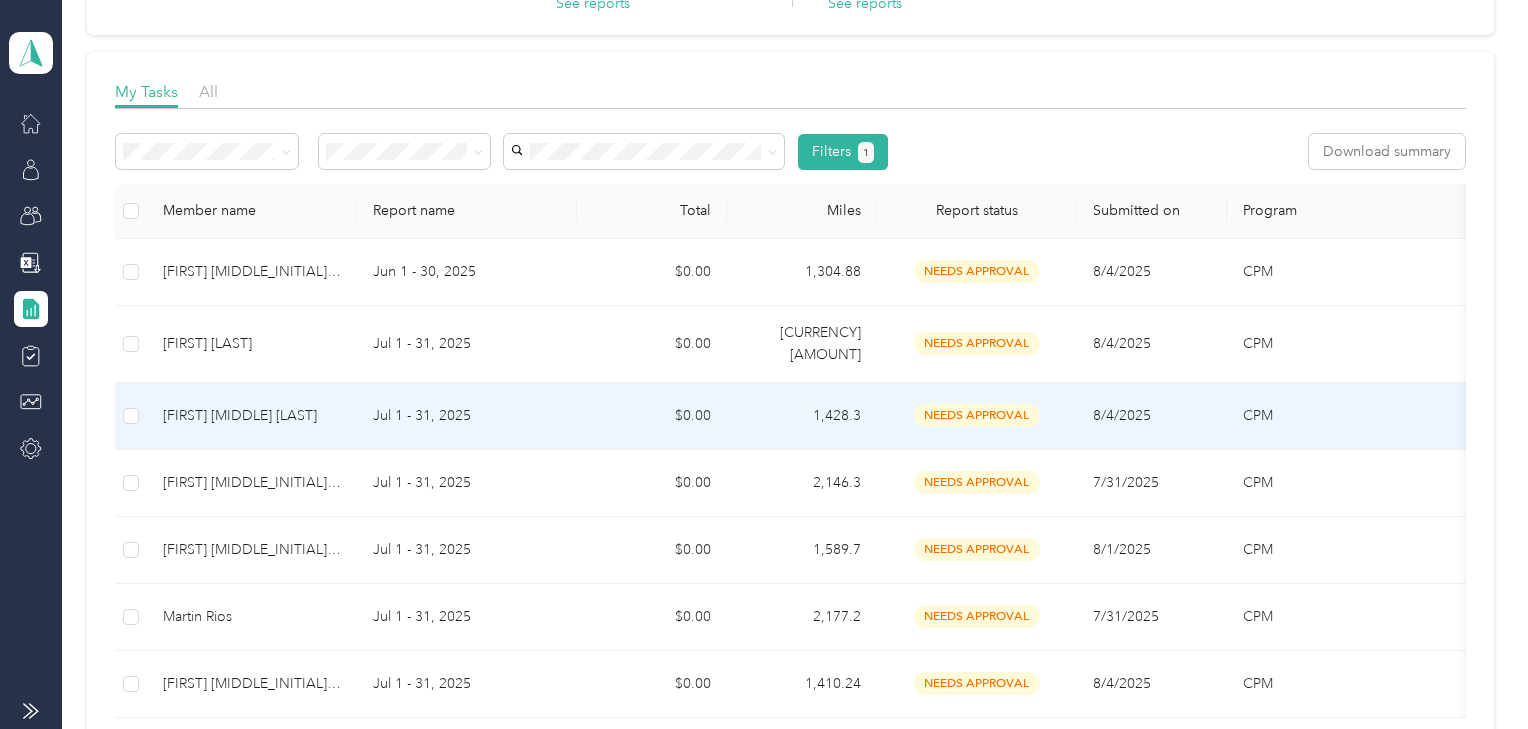 scroll, scrollTop: 239, scrollLeft: 0, axis: vertical 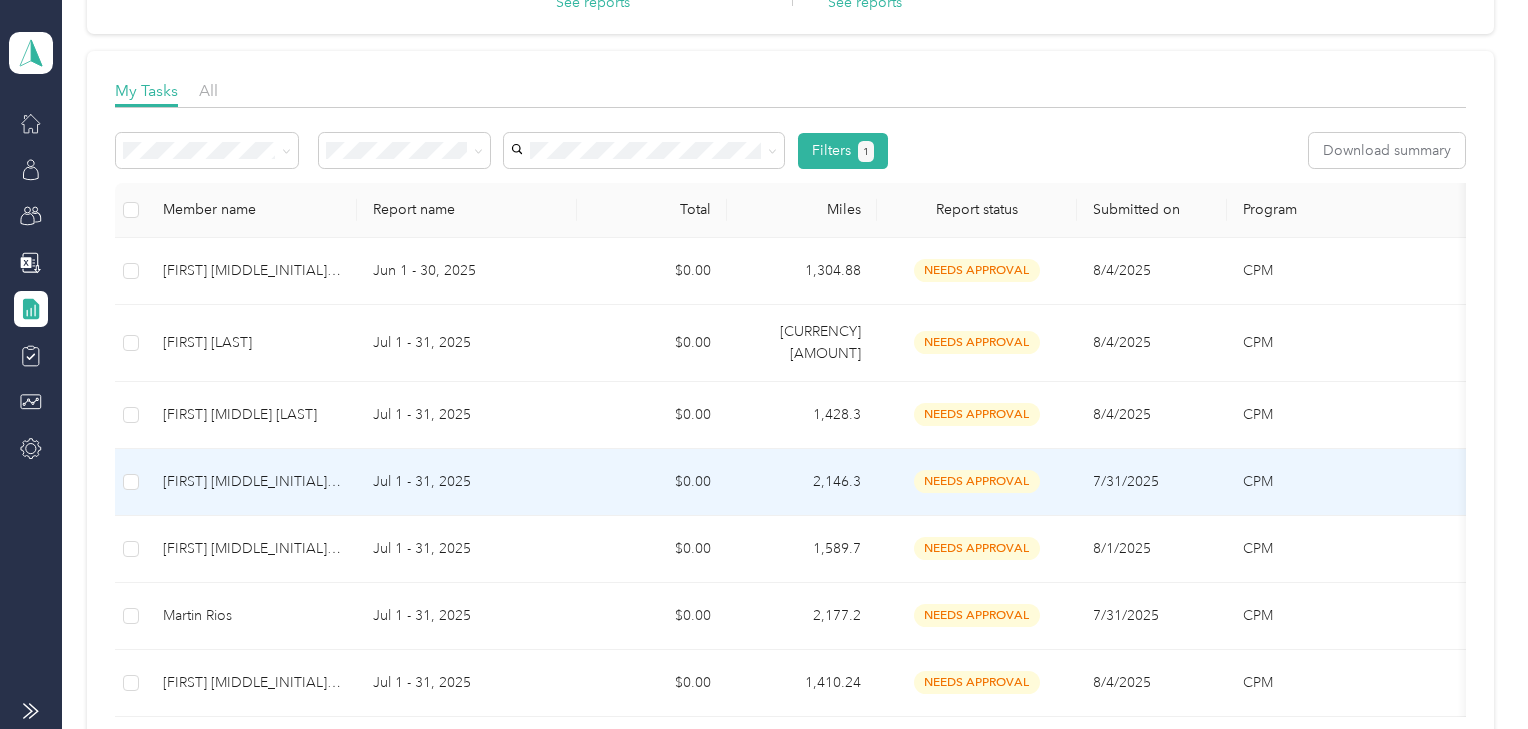 click on "[FIRST] [MIDDLE_INITIAL]. [LAST] [LAST]" at bounding box center [252, 482] 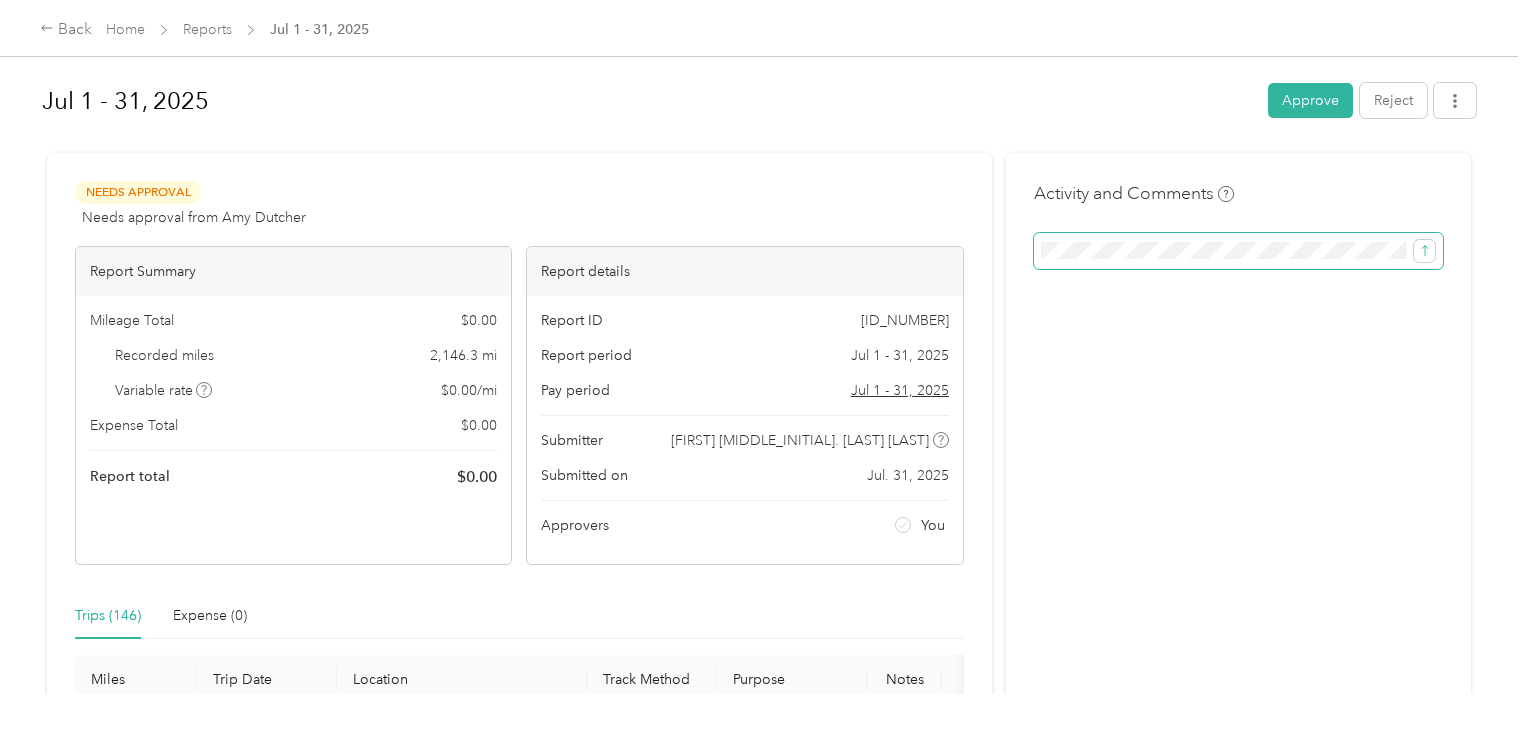 scroll, scrollTop: 0, scrollLeft: 0, axis: both 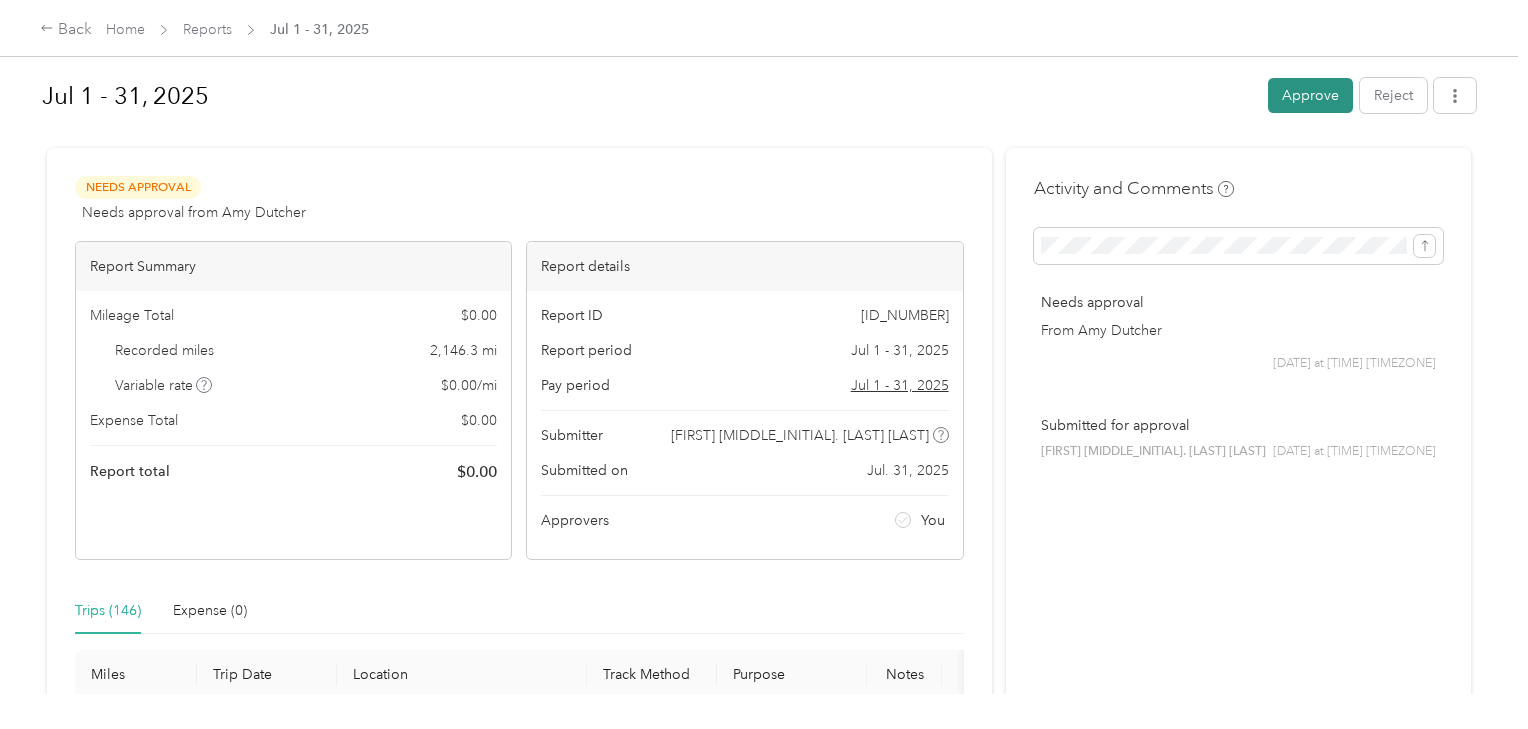 click on "Approve" at bounding box center (1310, 95) 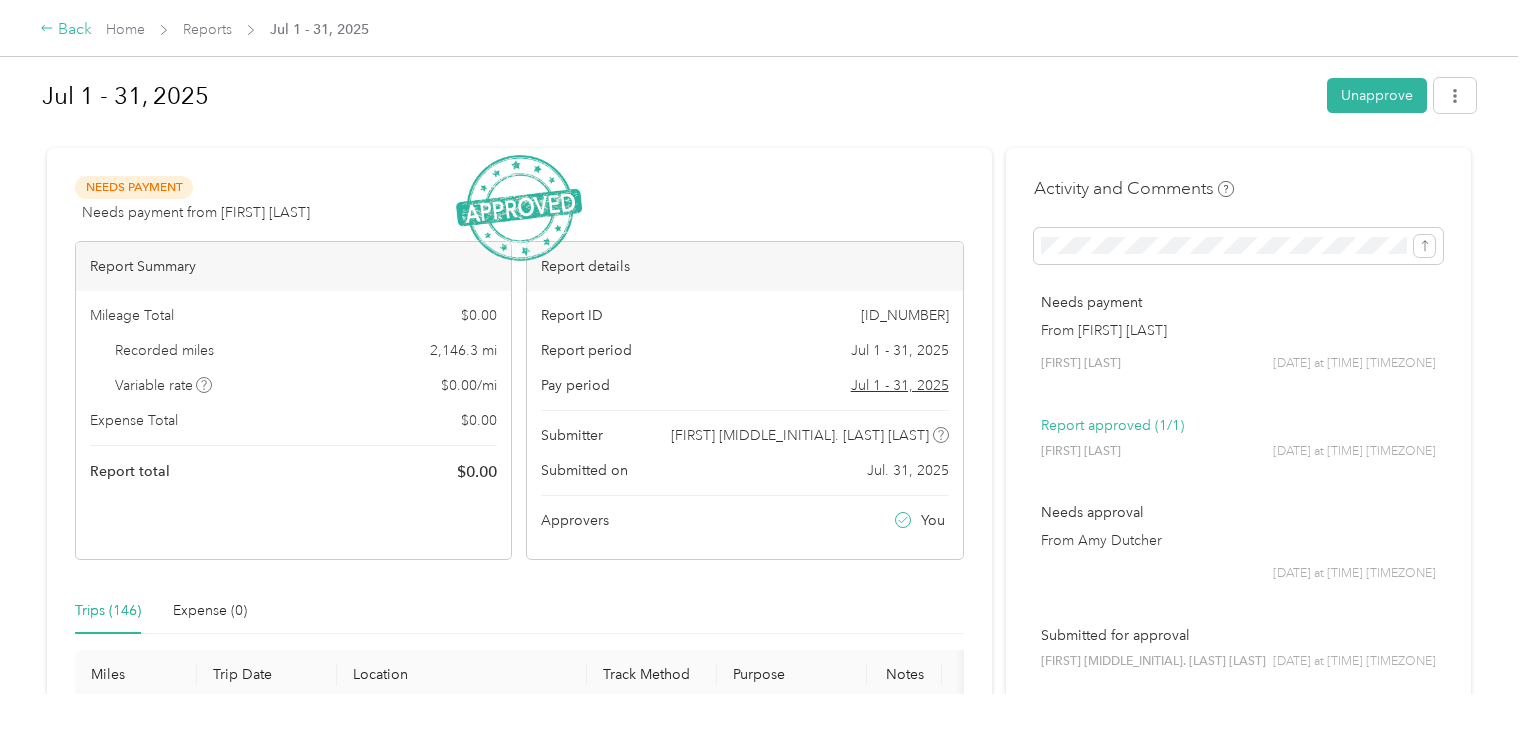 click on "Back" at bounding box center [66, 30] 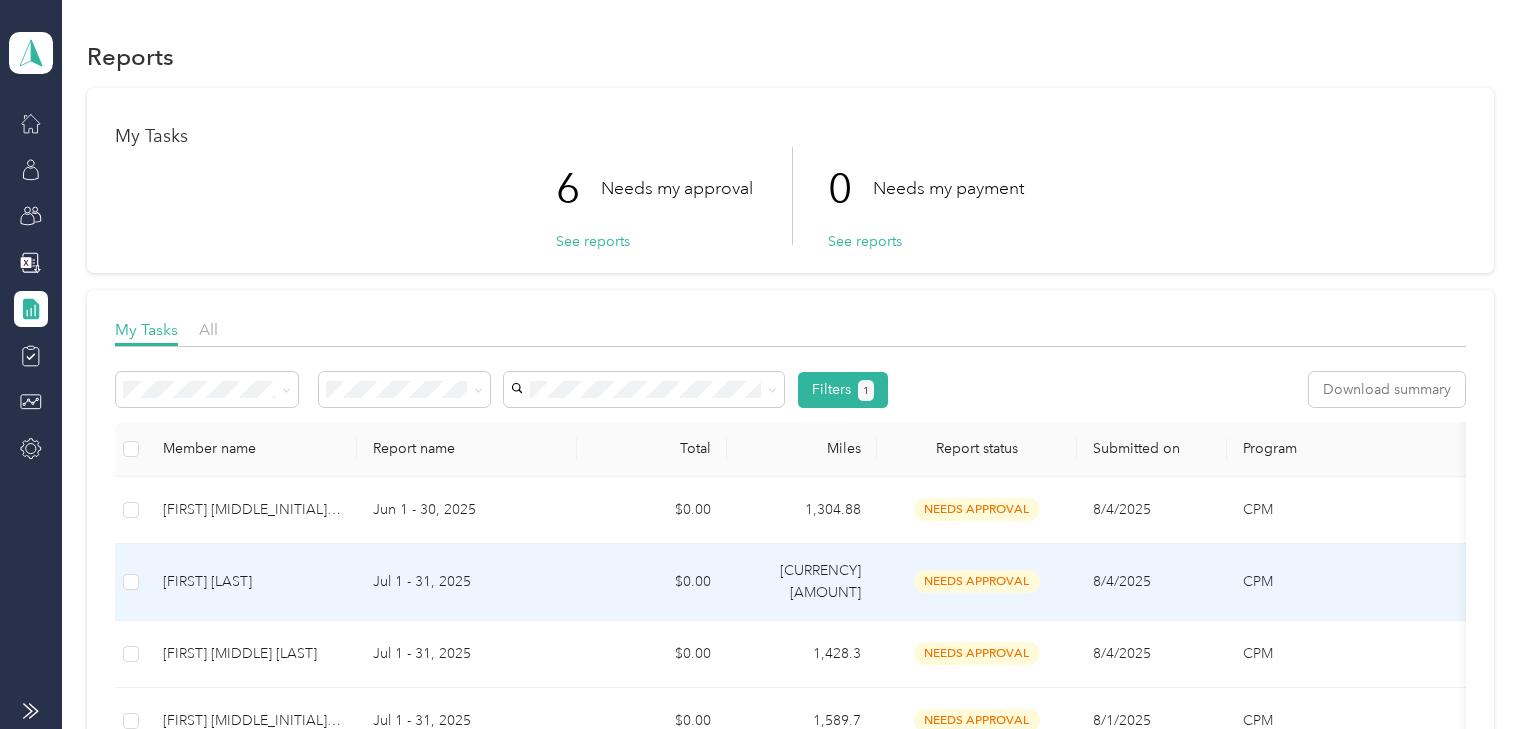 click on "[FIRST] [LAST]" at bounding box center [252, 582] 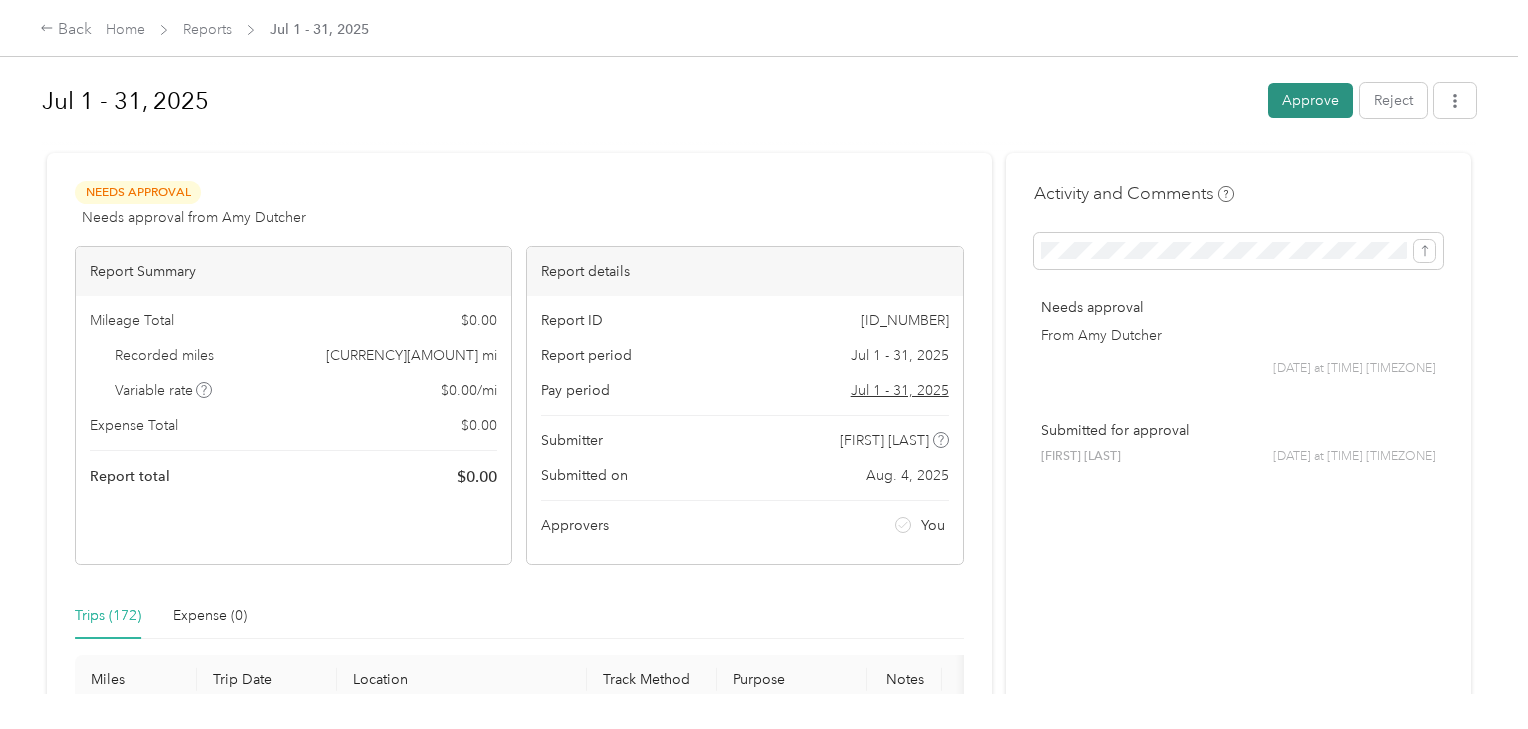 click on "Approve" at bounding box center (1310, 100) 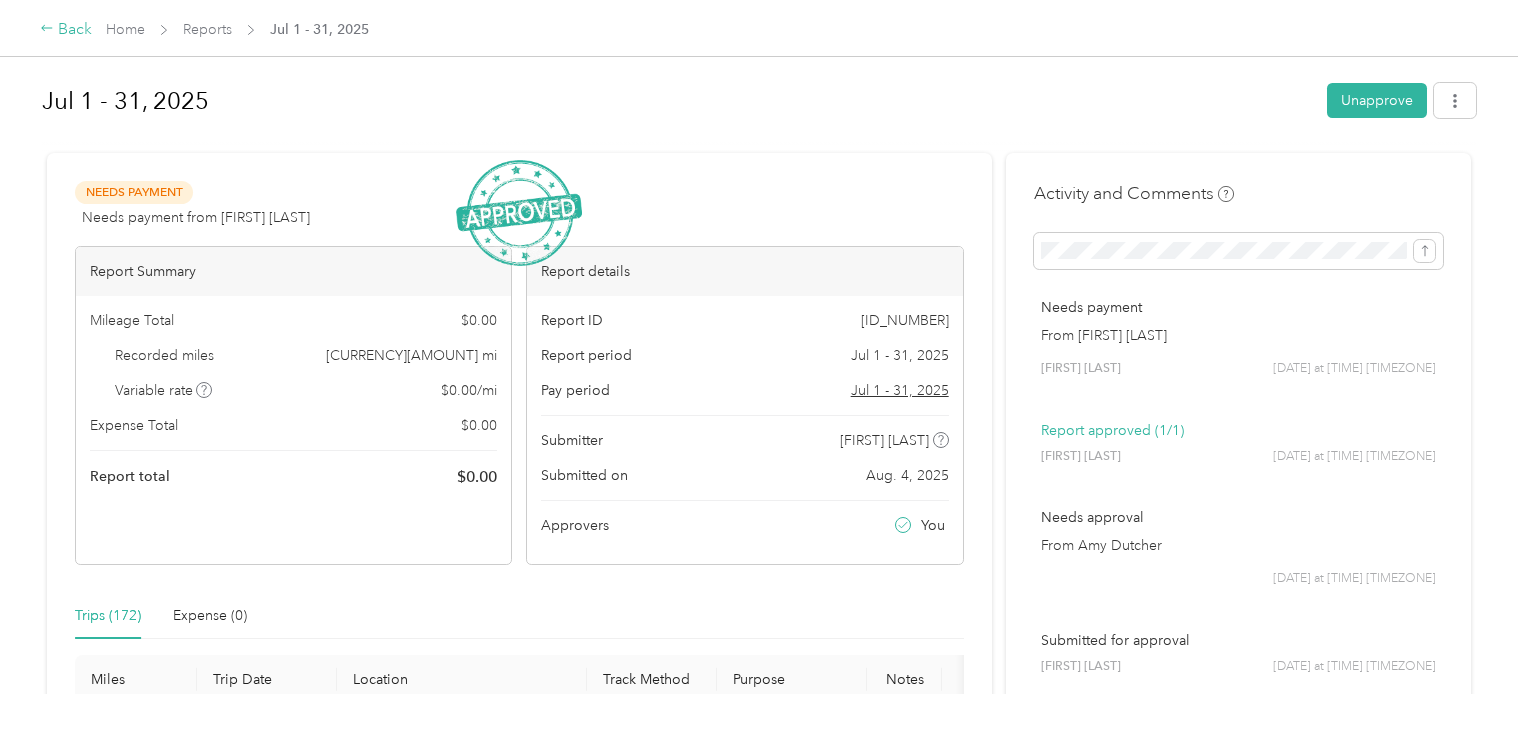 click on "Back" at bounding box center (66, 30) 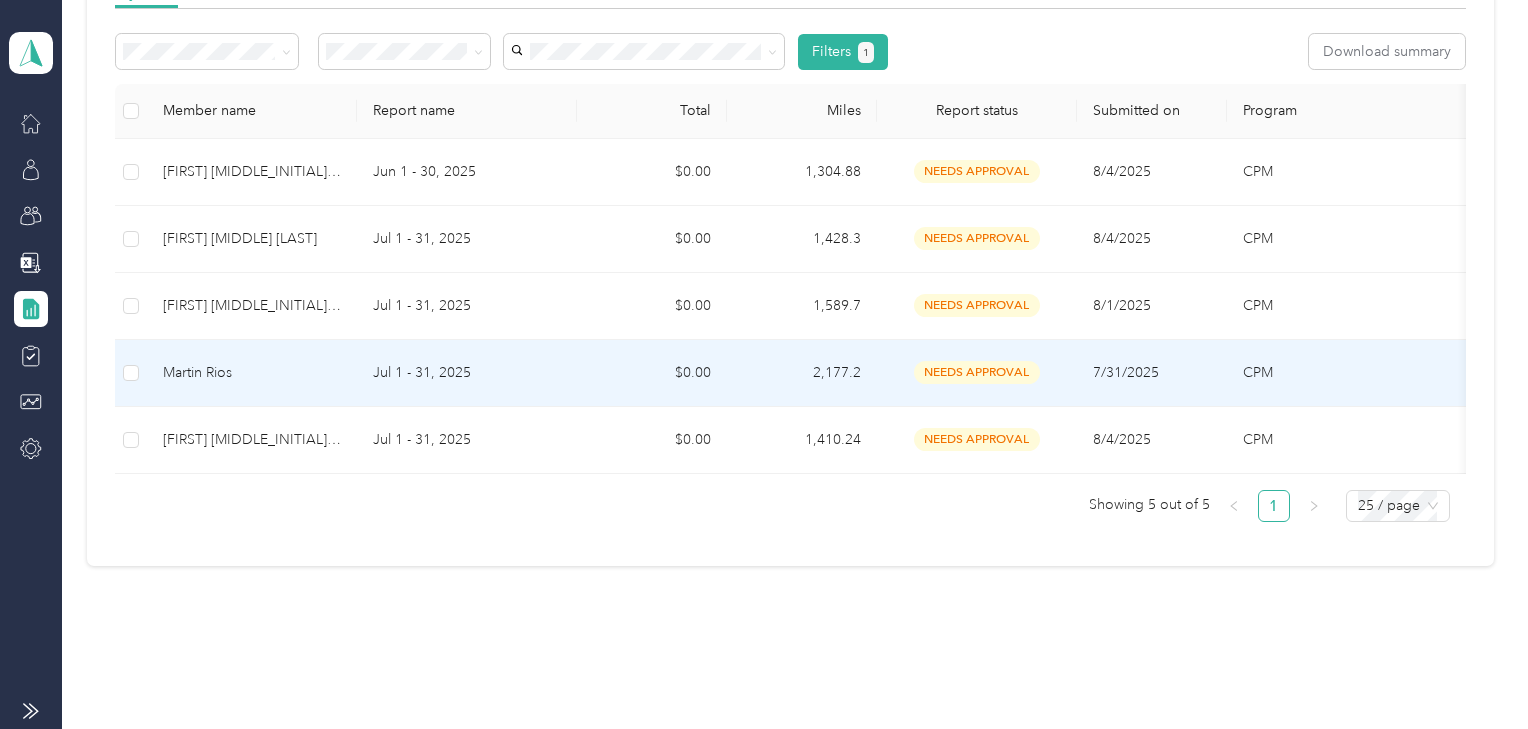 scroll, scrollTop: 340, scrollLeft: 0, axis: vertical 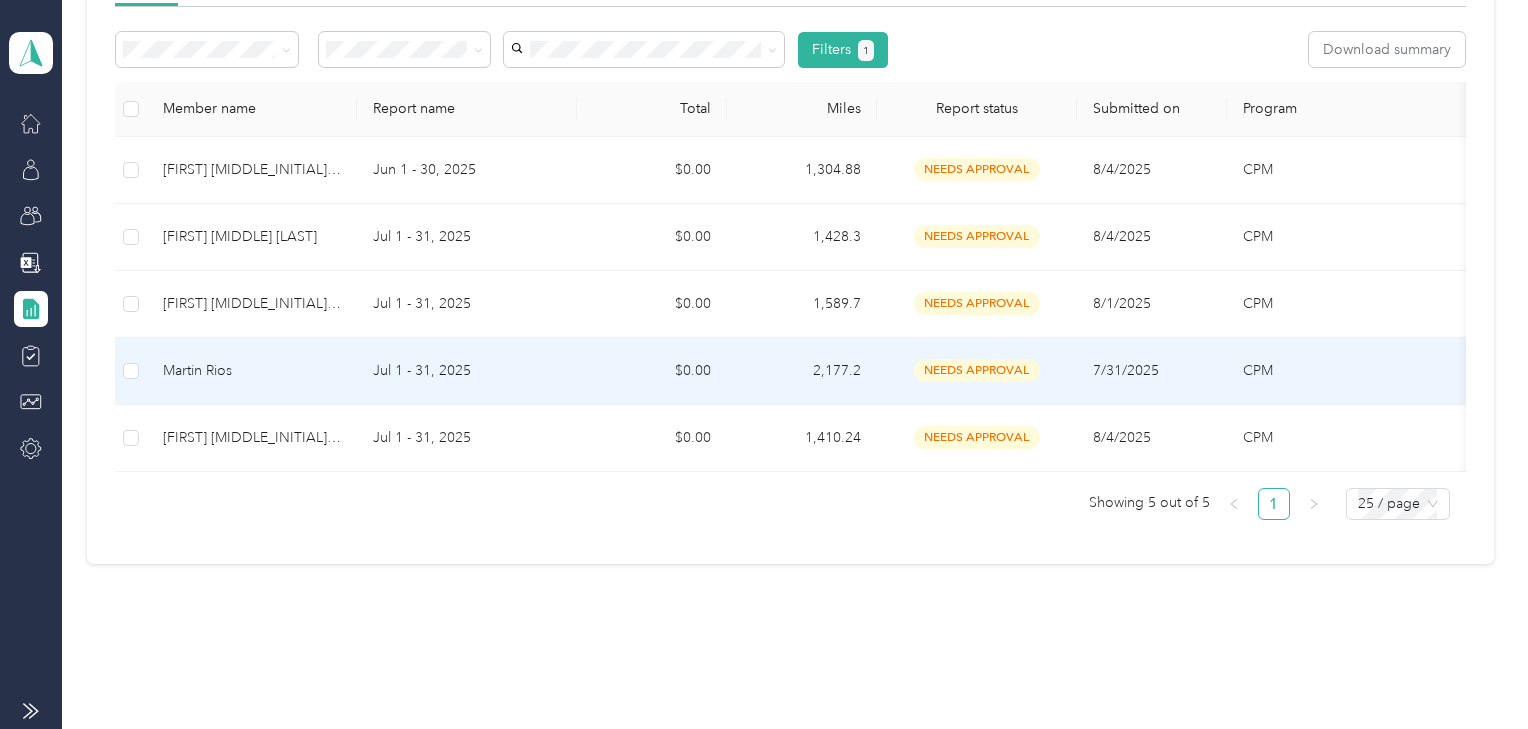 click on "Martin Rios" at bounding box center (252, 371) 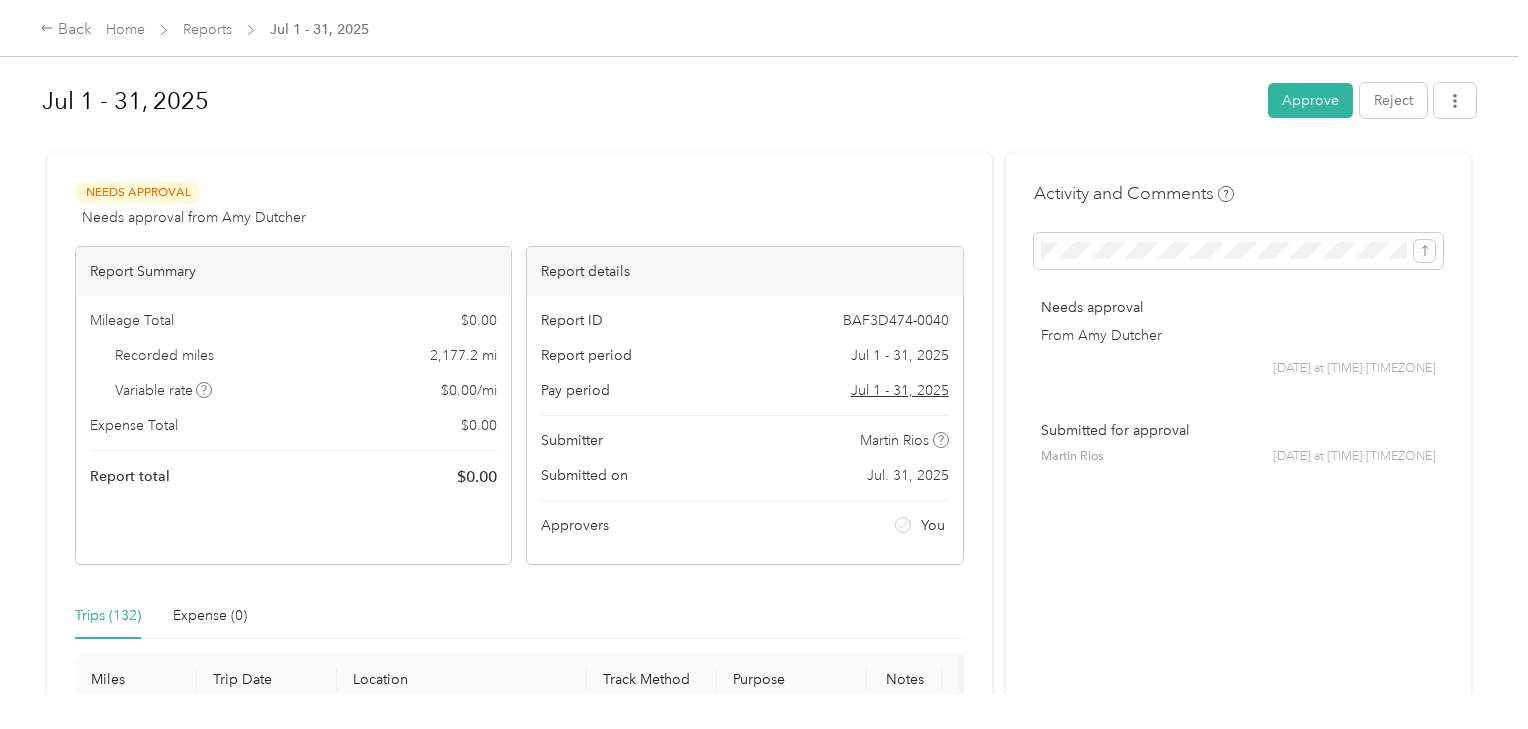 click on "Approve" at bounding box center [1310, 100] 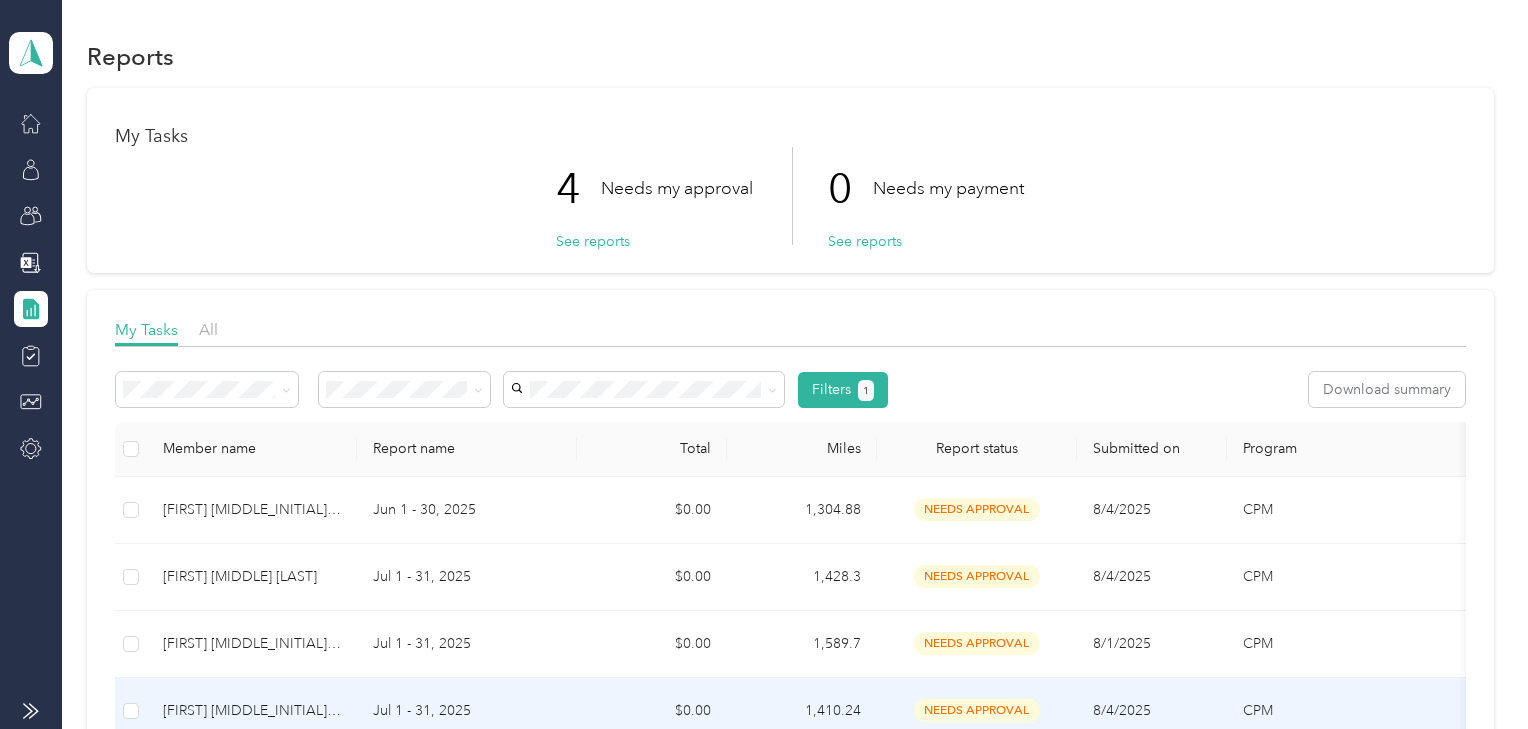 click on "[FIRST] [MIDDLE_INITIAL]. [LAST]" at bounding box center [252, 711] 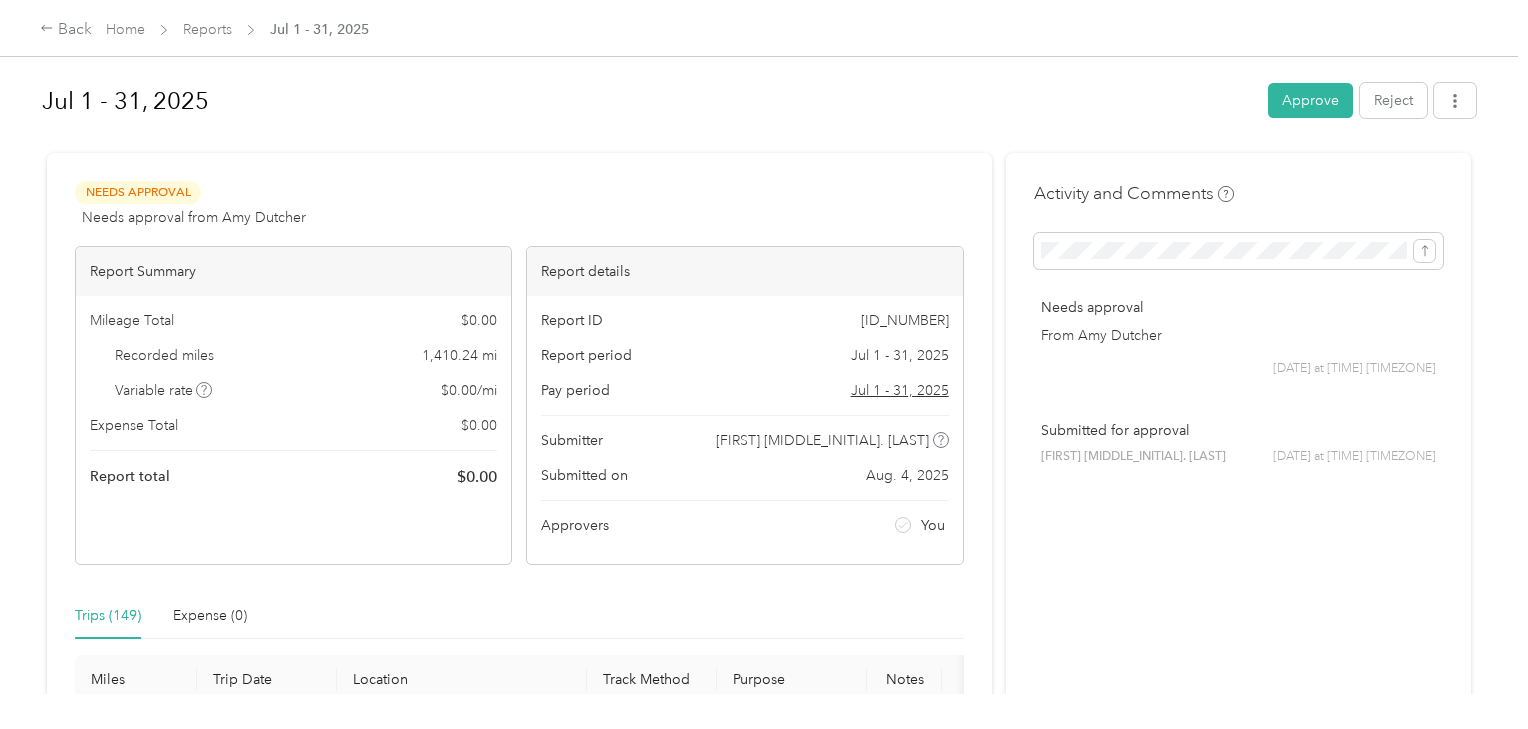 click on "Approve" at bounding box center [1310, 100] 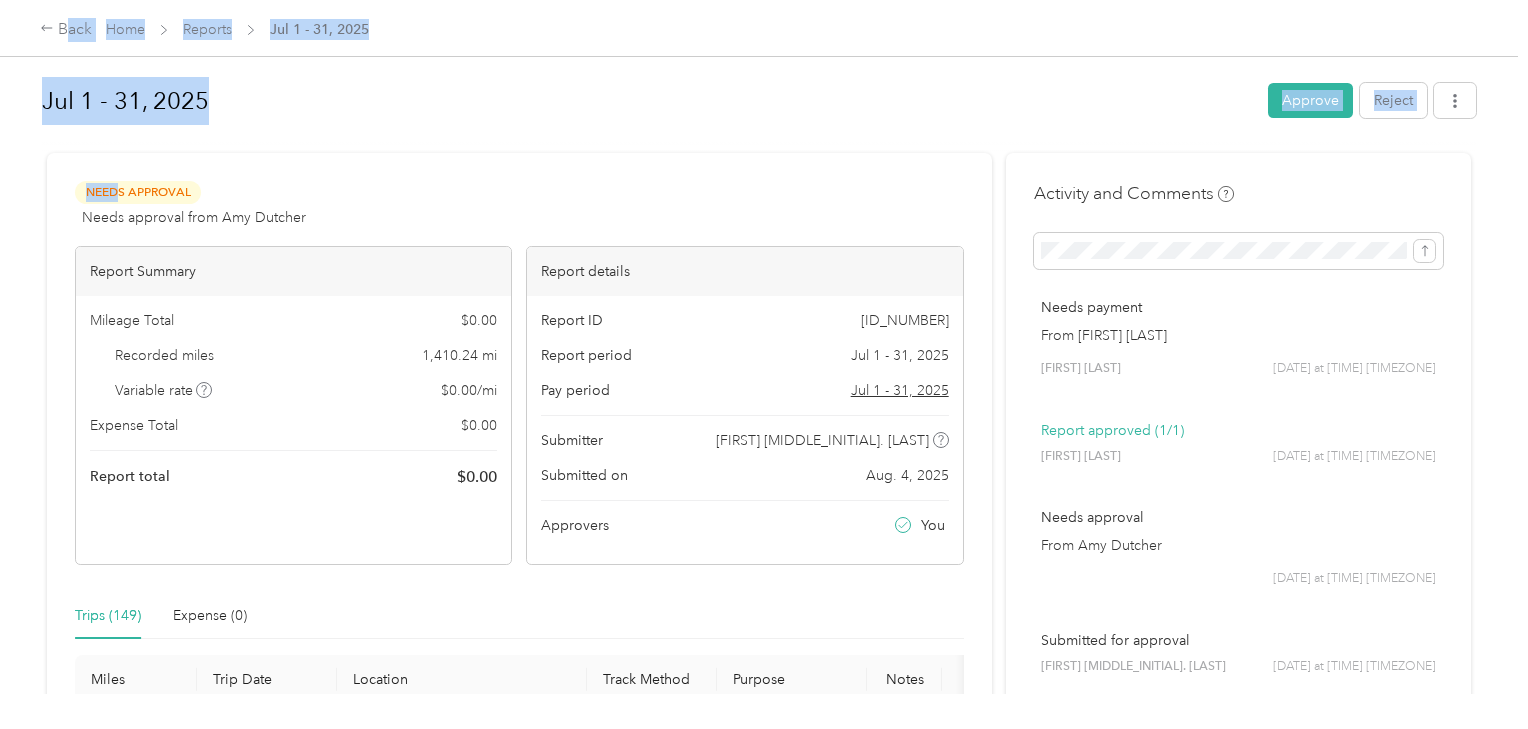 drag, startPoint x: 64, startPoint y: 47, endPoint x: 172, endPoint y: 292, distance: 267.74802 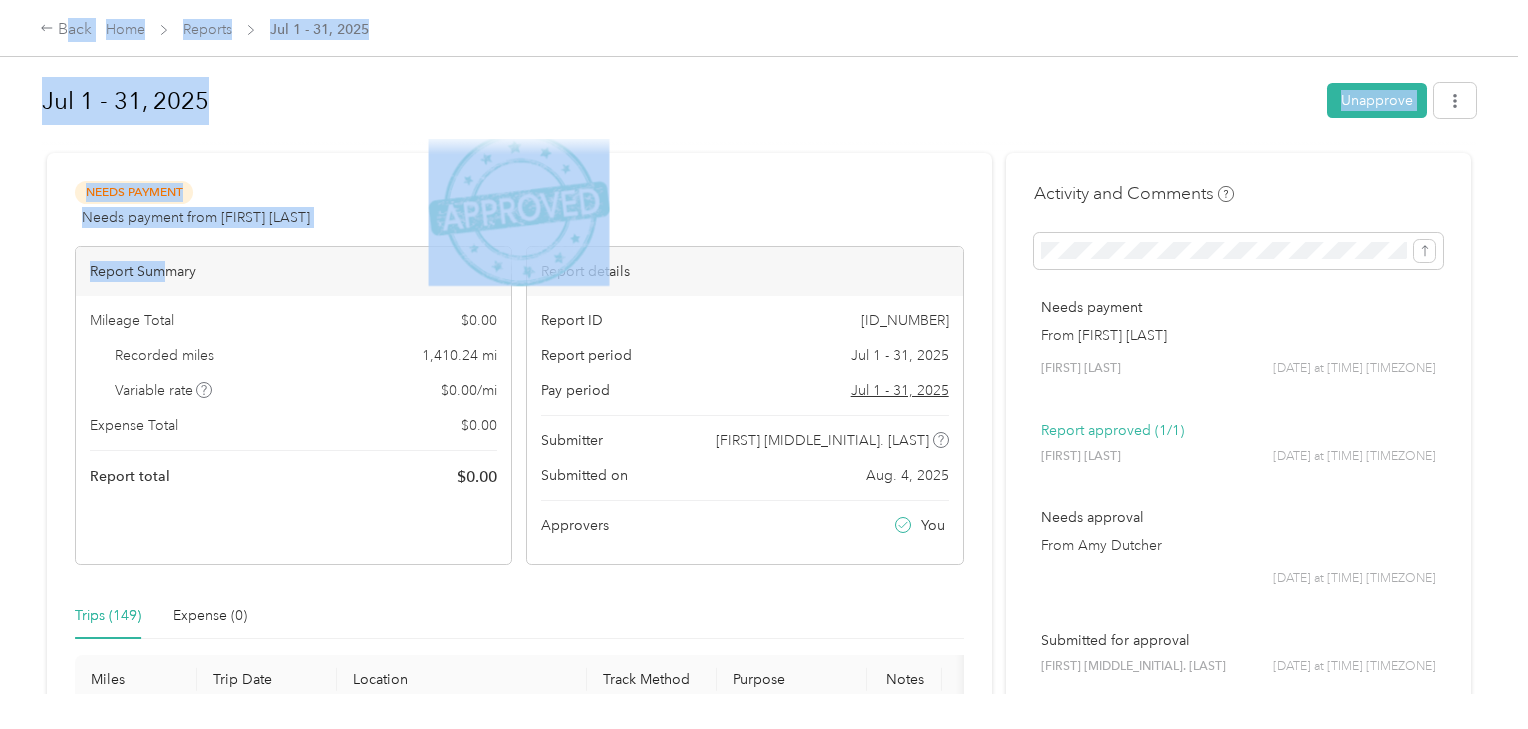 click on "Jul 1 - 31, 2025 Unapprove" at bounding box center [759, 104] 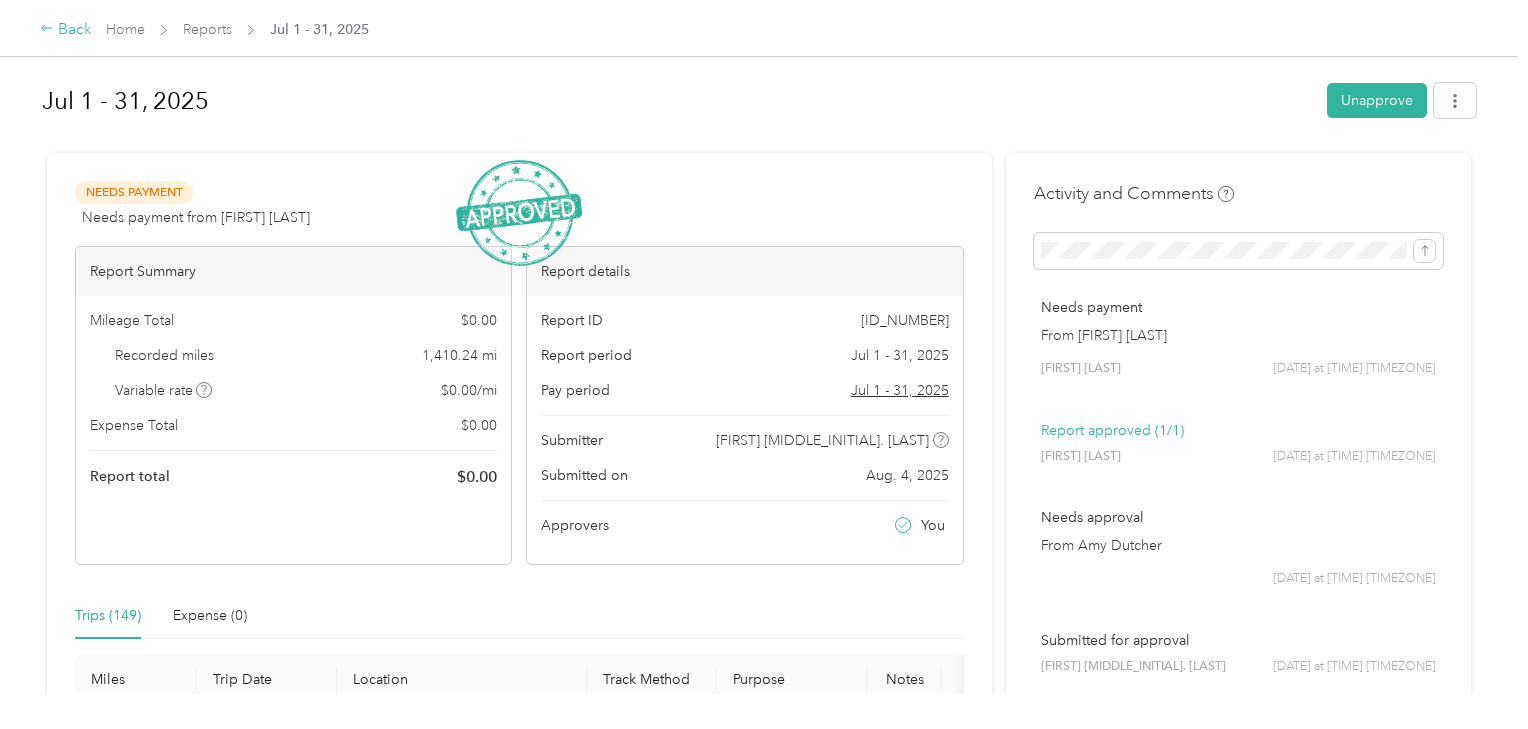click 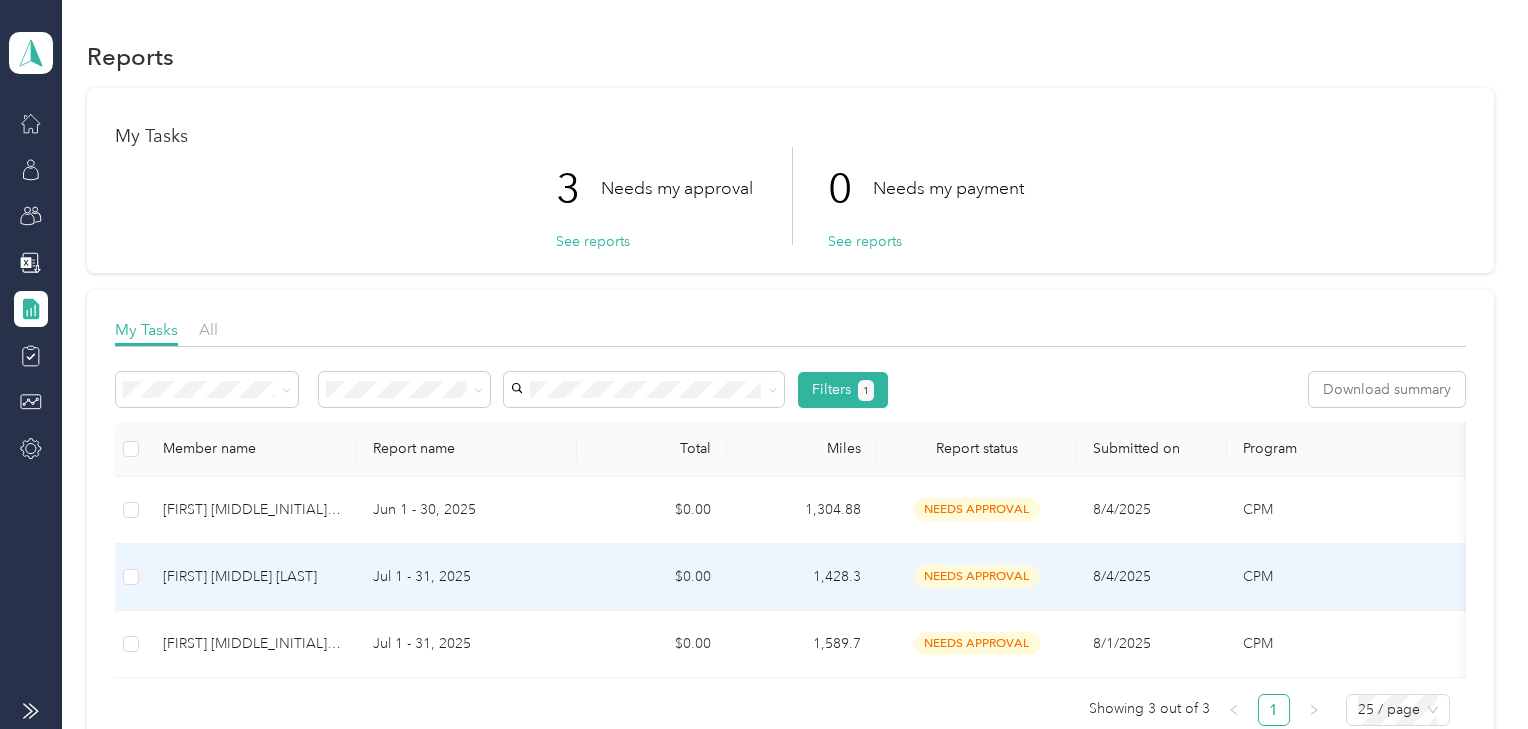click on "[FIRST] [MIDDLE] [LAST]" at bounding box center [252, 577] 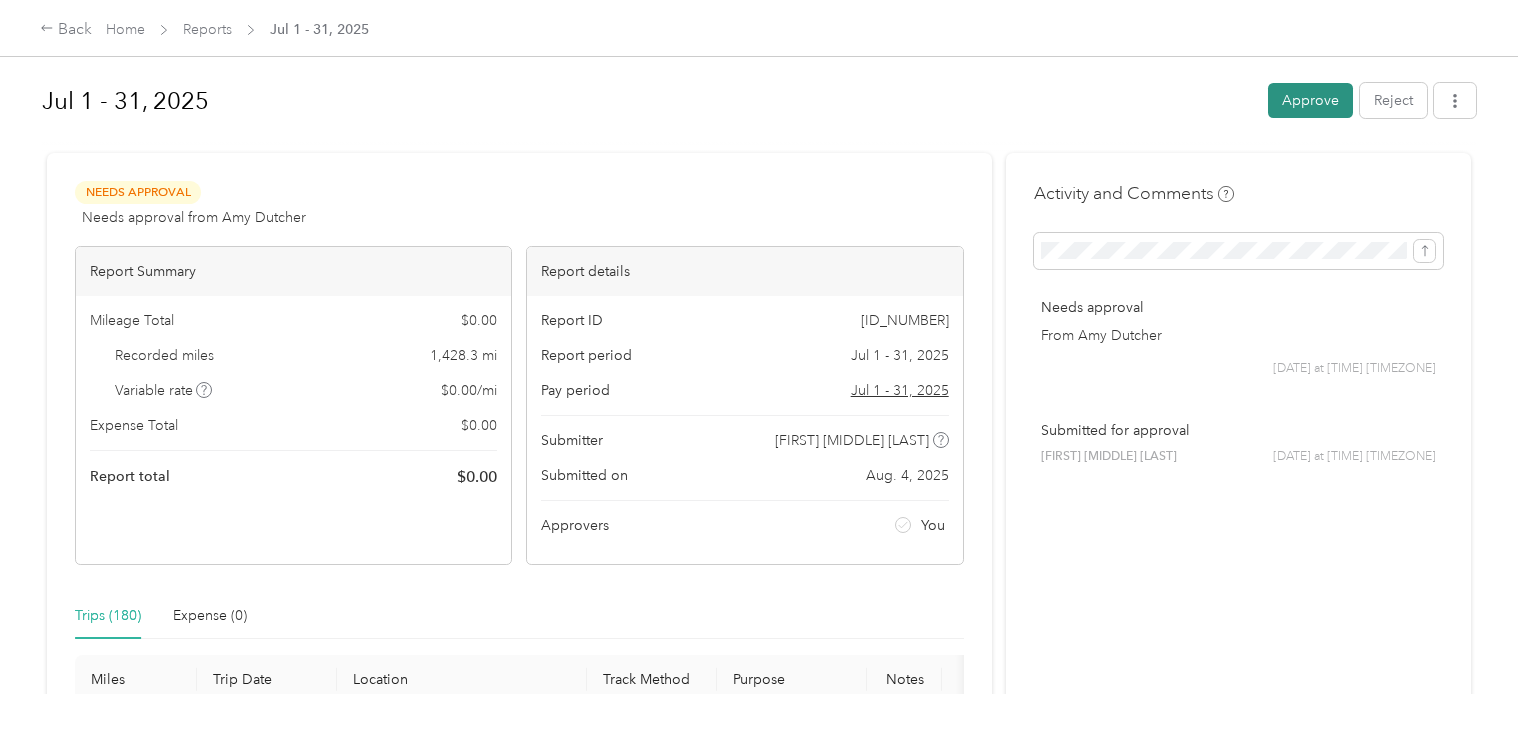 click on "Approve" at bounding box center (1310, 100) 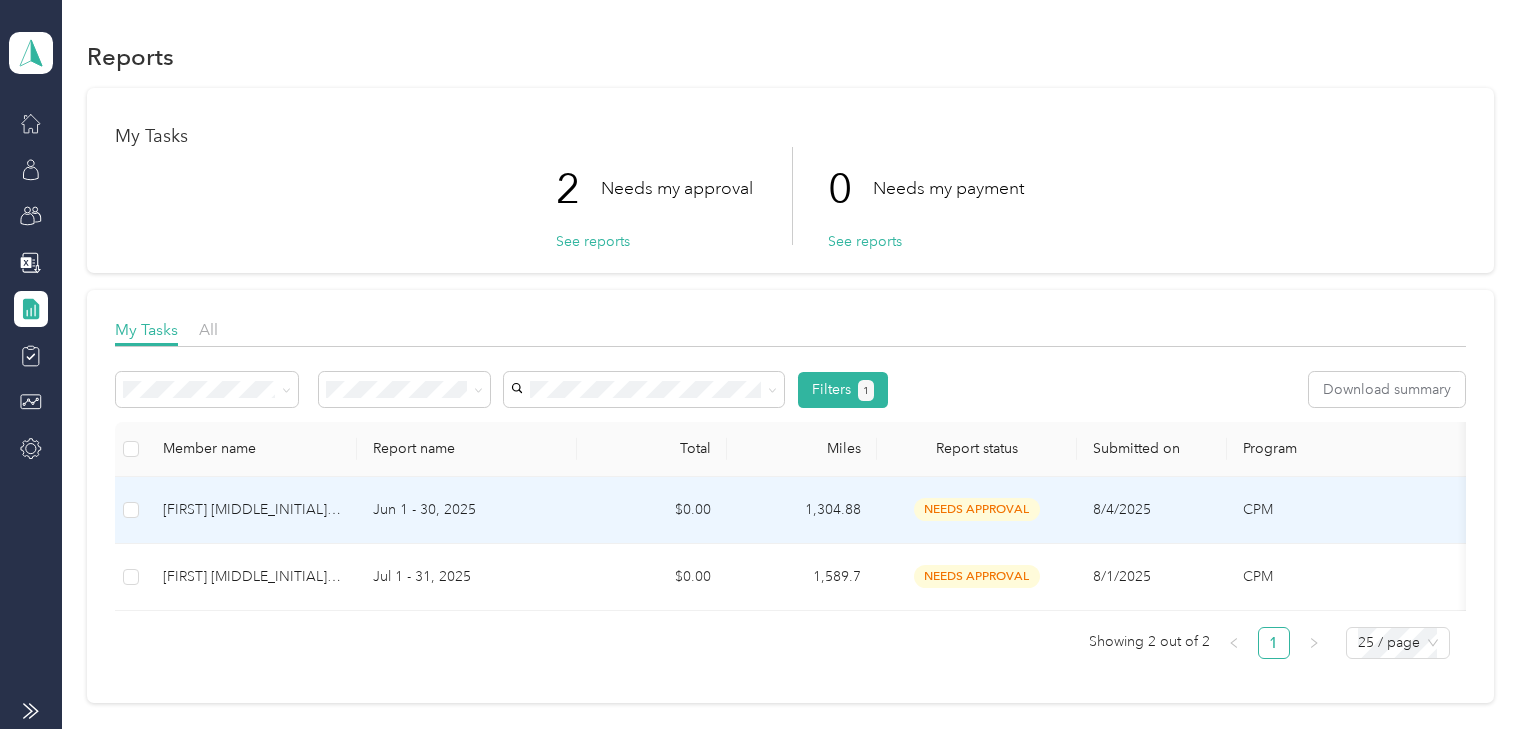click on "[FIRST] [MIDDLE_INITIAL]. [LAST]" at bounding box center [252, 510] 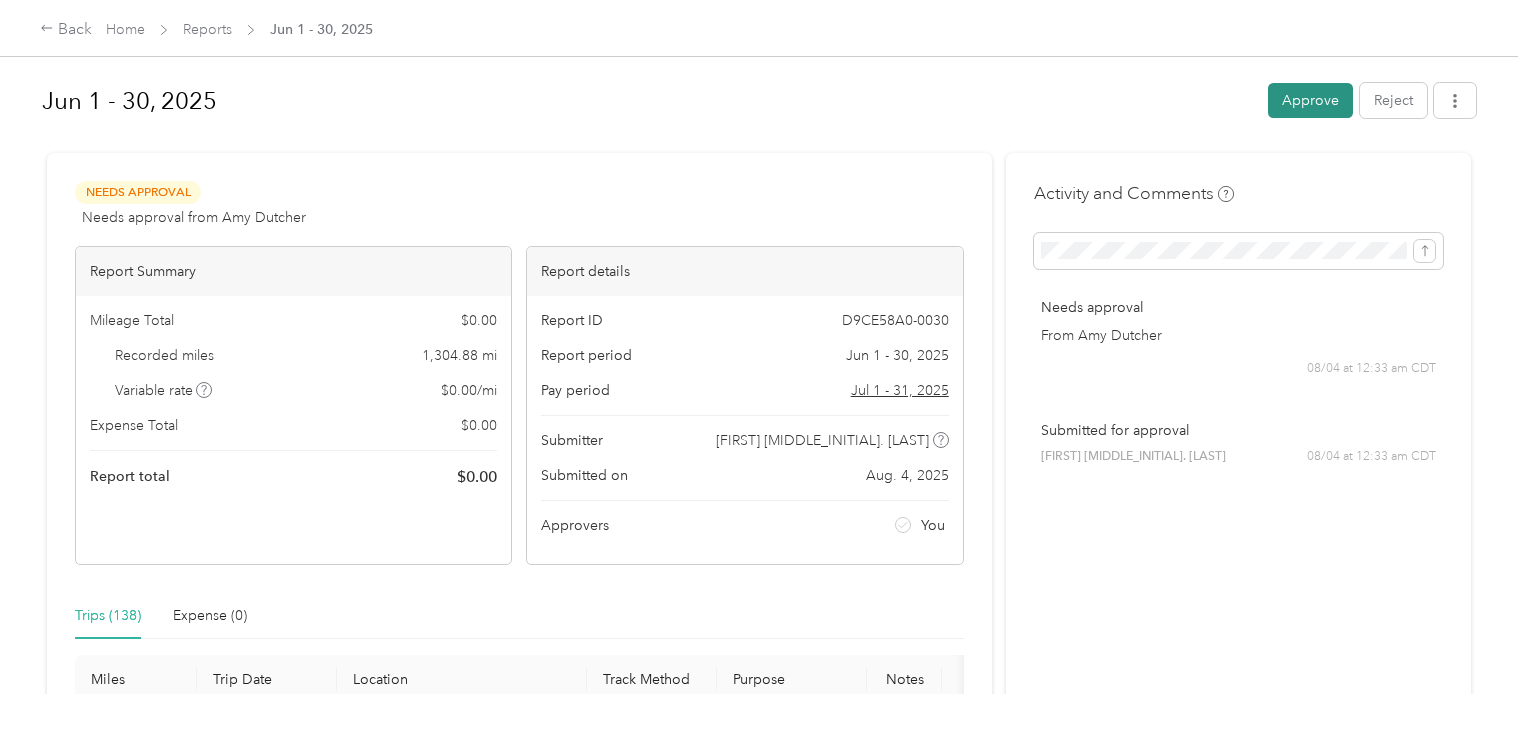 click on "Approve" at bounding box center (1310, 100) 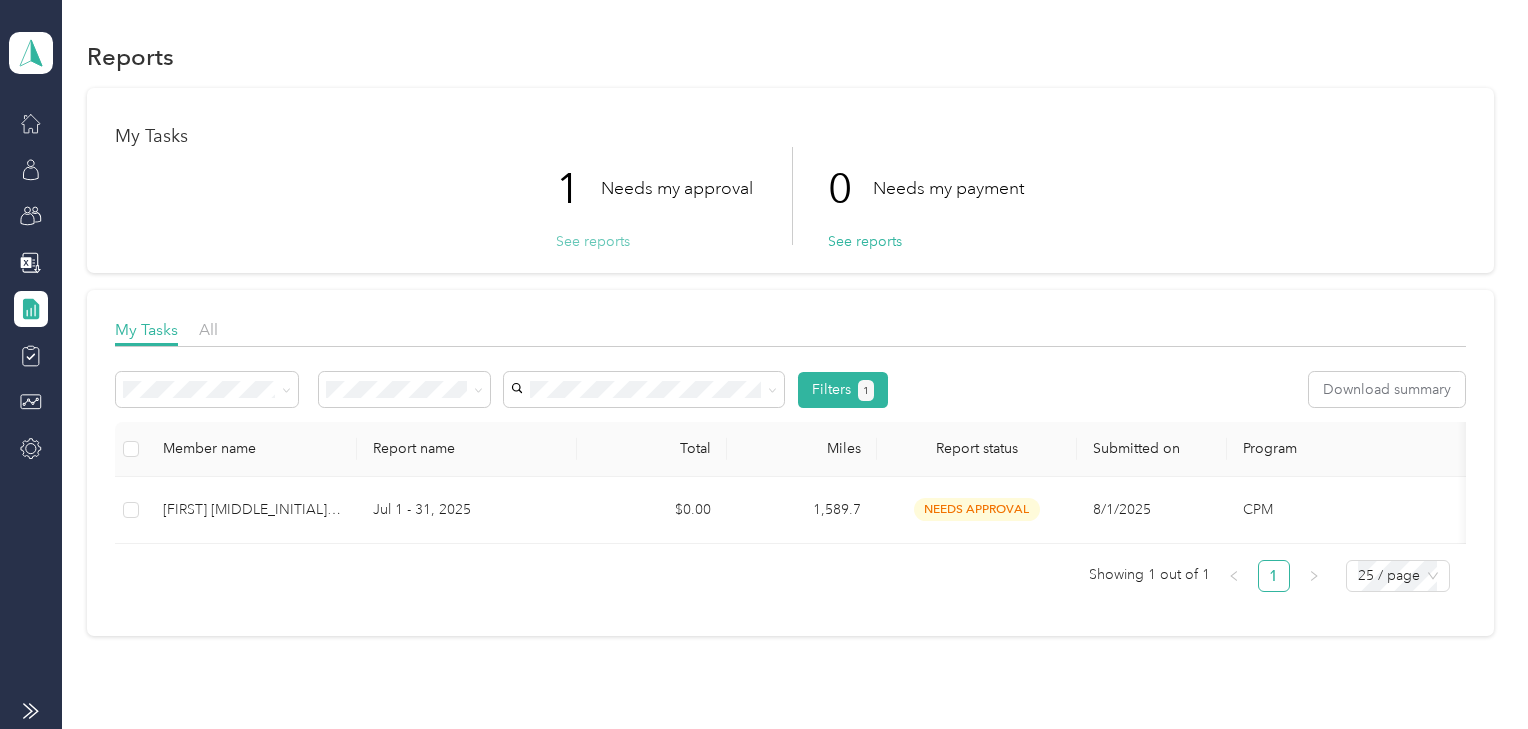 click on "See reports" at bounding box center [593, 241] 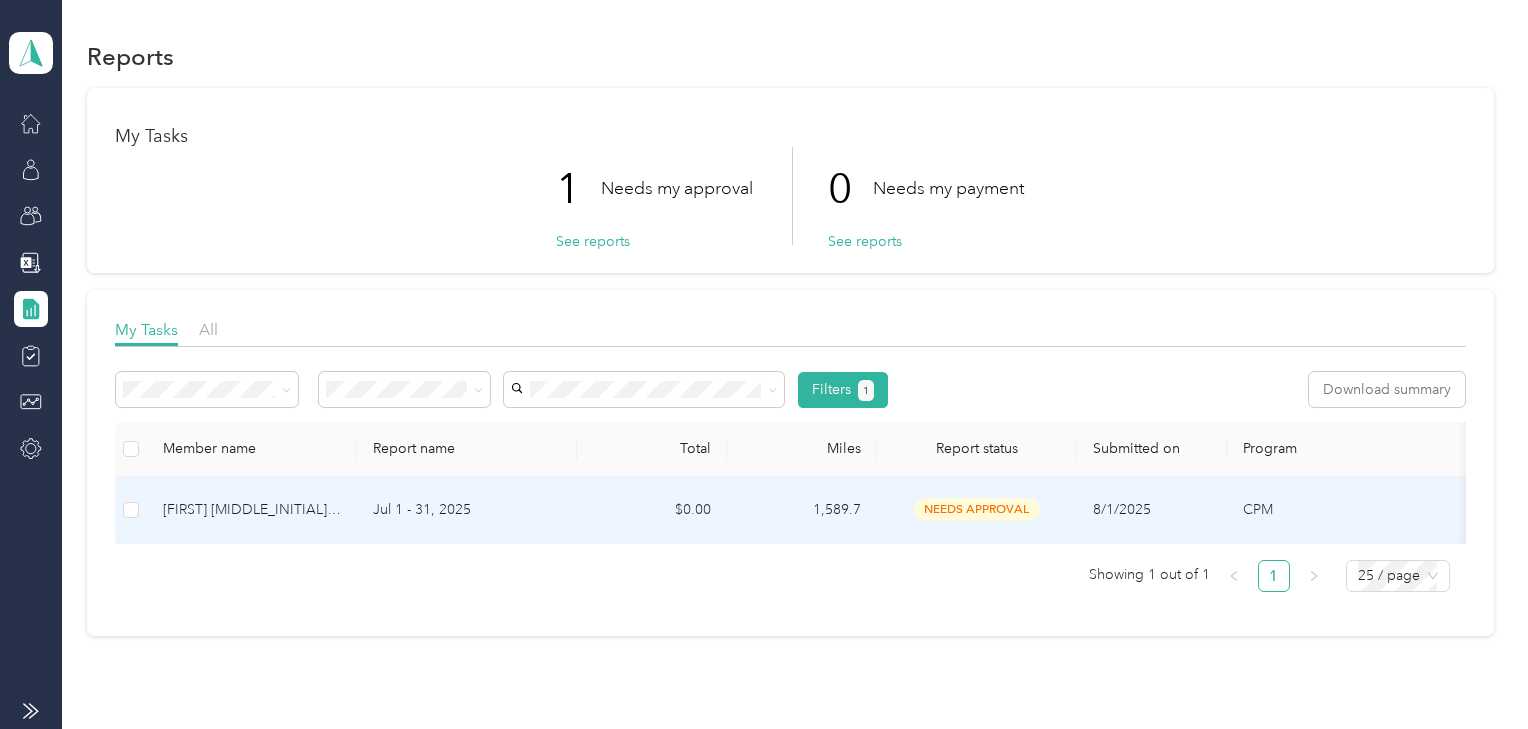 click on "[FIRST] [MIDDLE_INITIAL]. [LAST]" at bounding box center (252, 510) 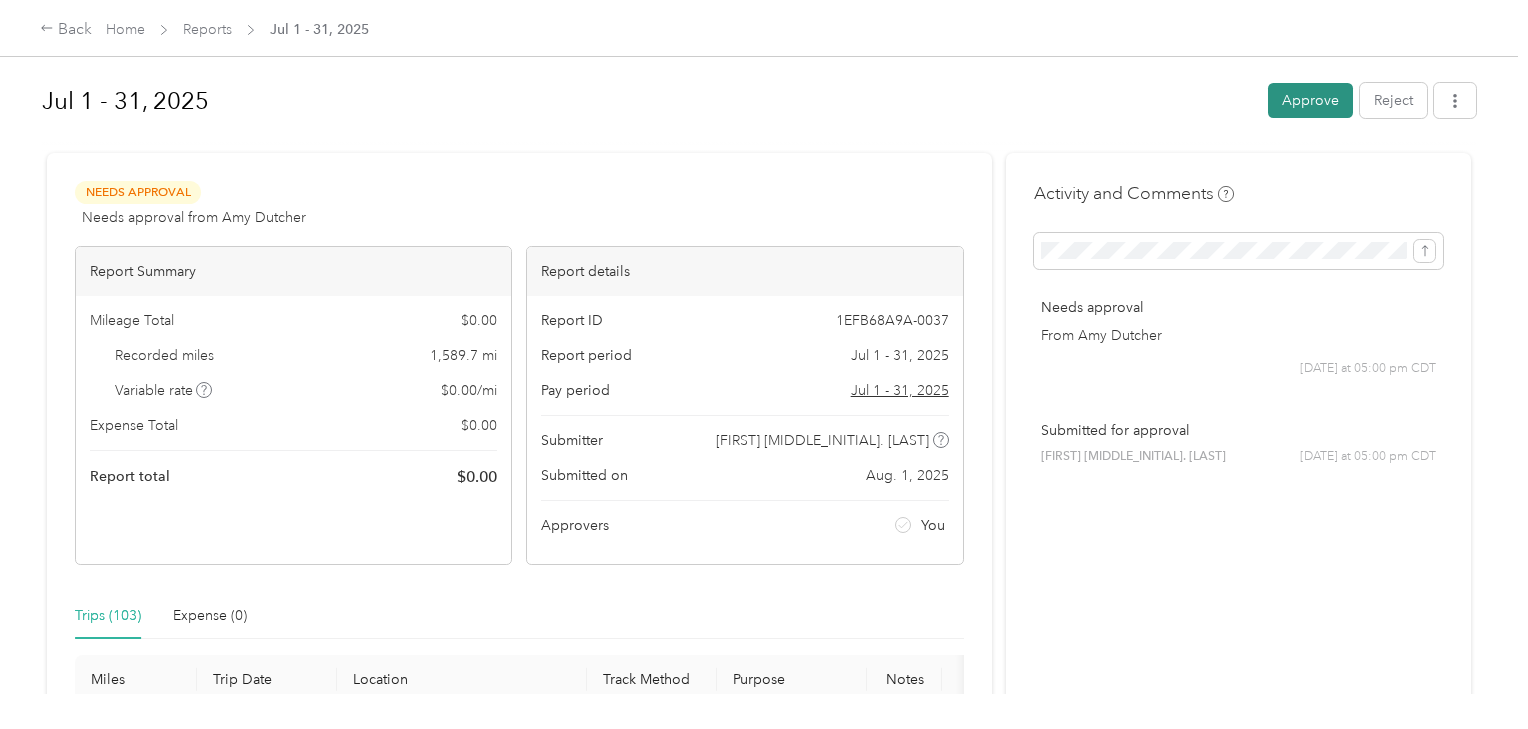 click on "Approve" at bounding box center (1310, 100) 